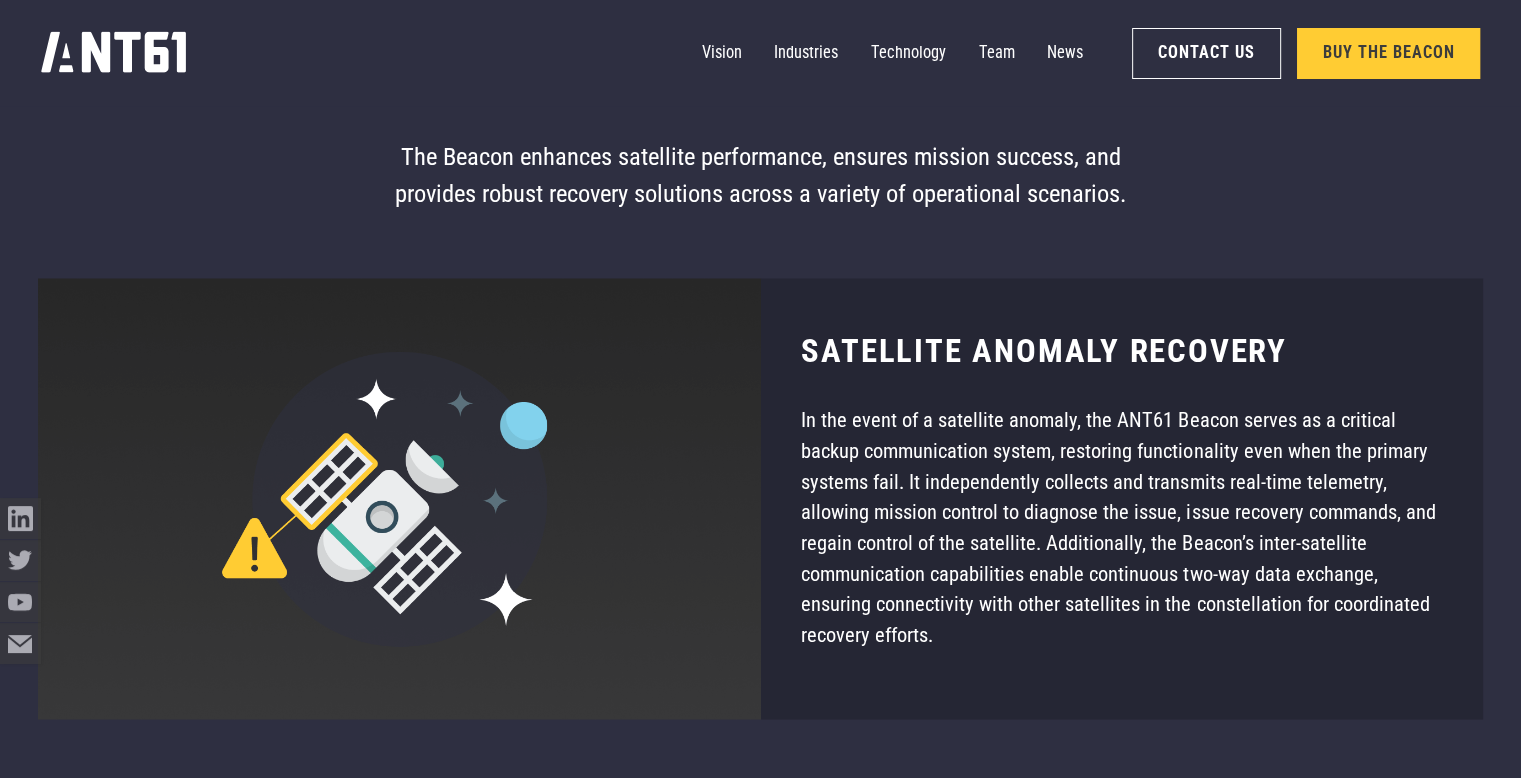 scroll, scrollTop: 10982, scrollLeft: 0, axis: vertical 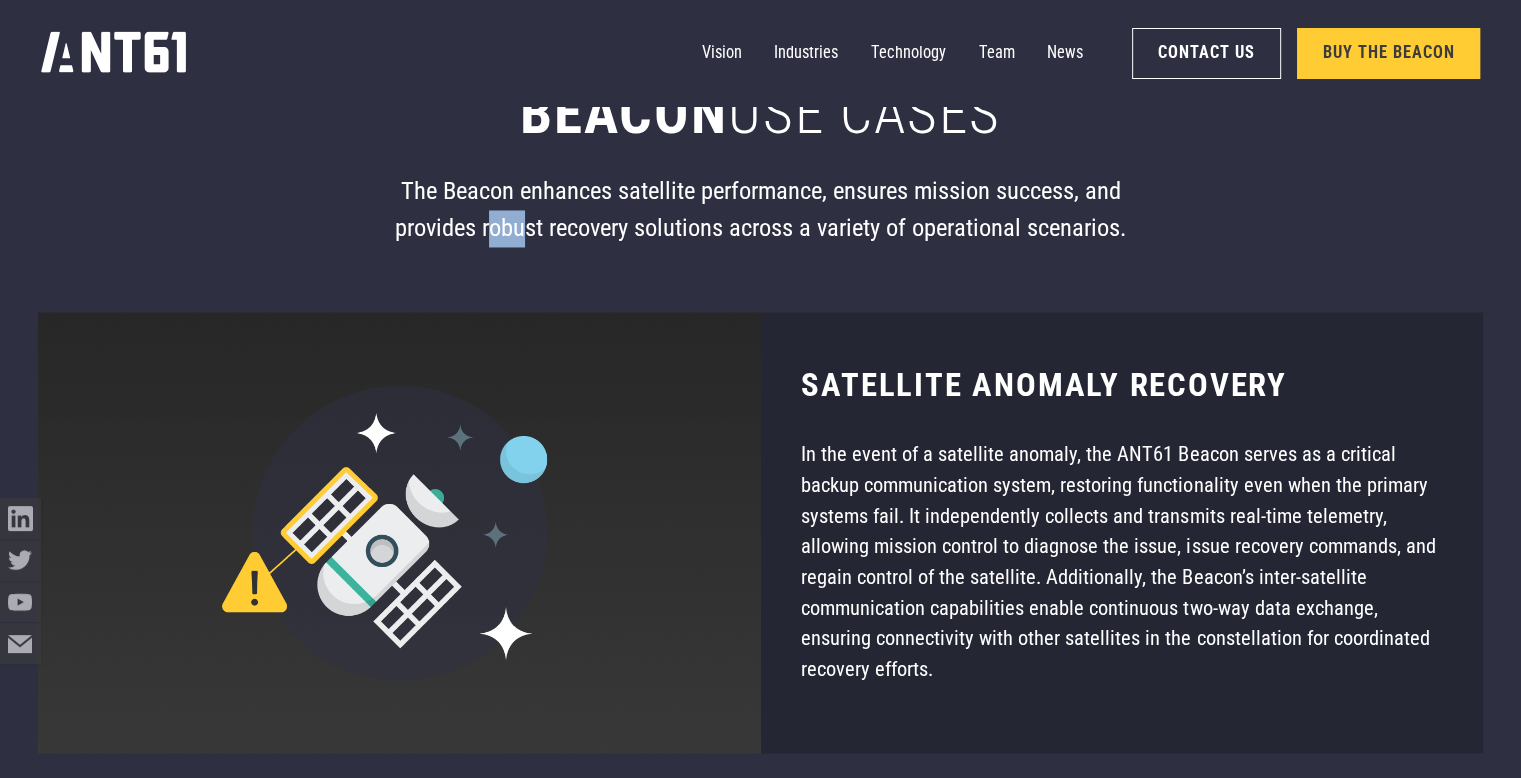 drag, startPoint x: 493, startPoint y: 231, endPoint x: 517, endPoint y: 232, distance: 24.020824 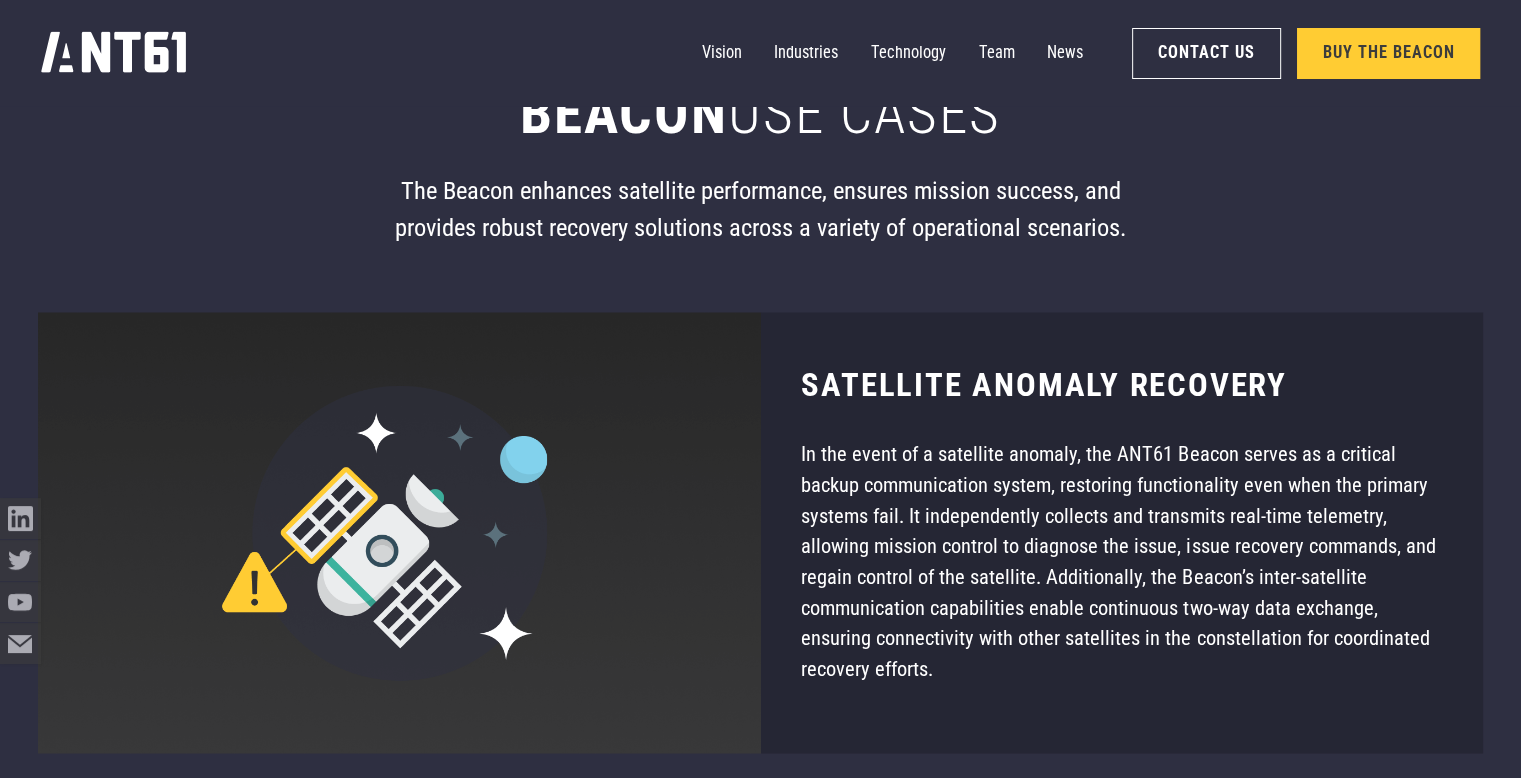 click on "The Beacon enhances satellite performance, ensures mission success, and provides robust recovery solutions across a variety of operational scenarios." at bounding box center [760, 210] 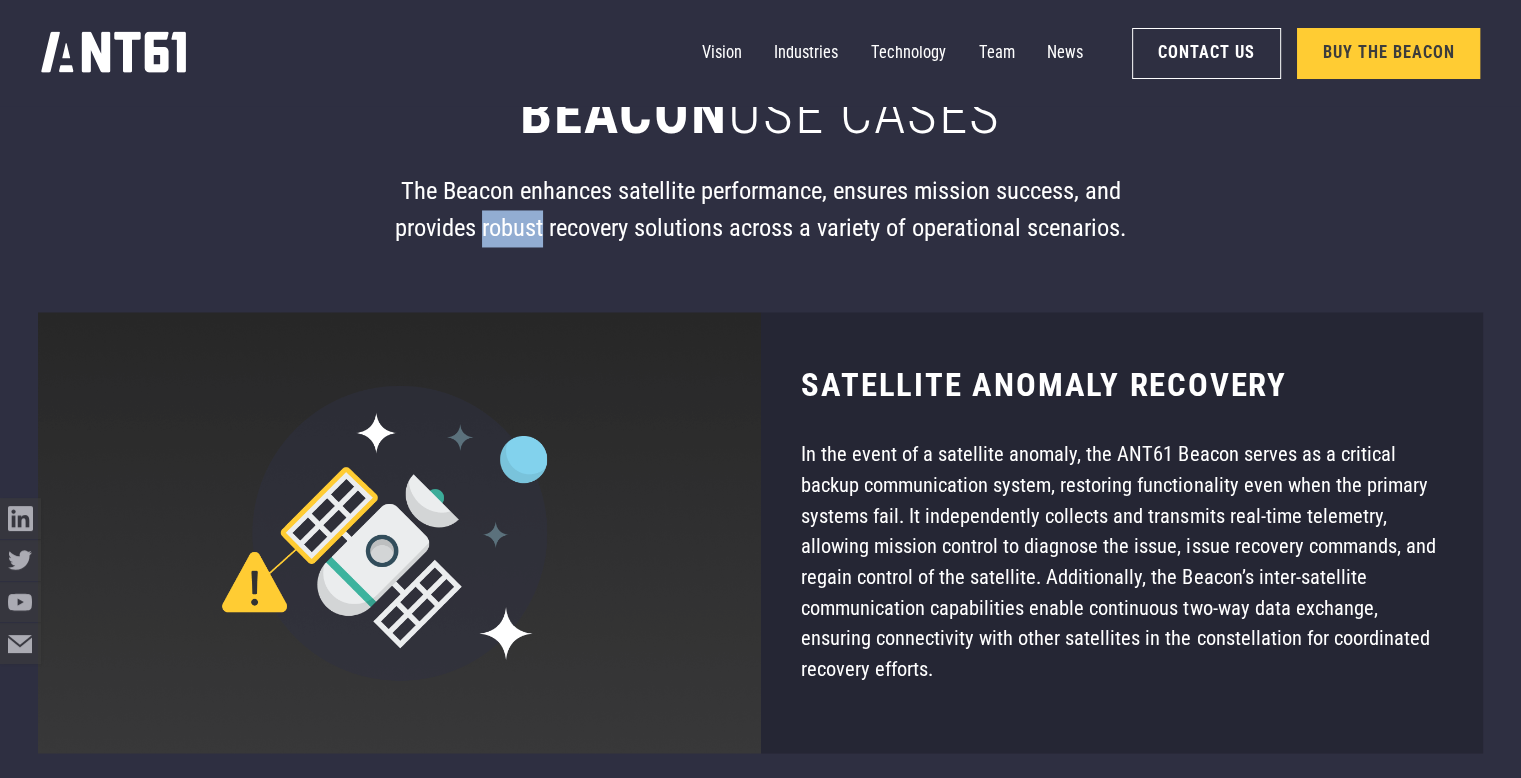 drag, startPoint x: 541, startPoint y: 233, endPoint x: 479, endPoint y: 235, distance: 62.03225 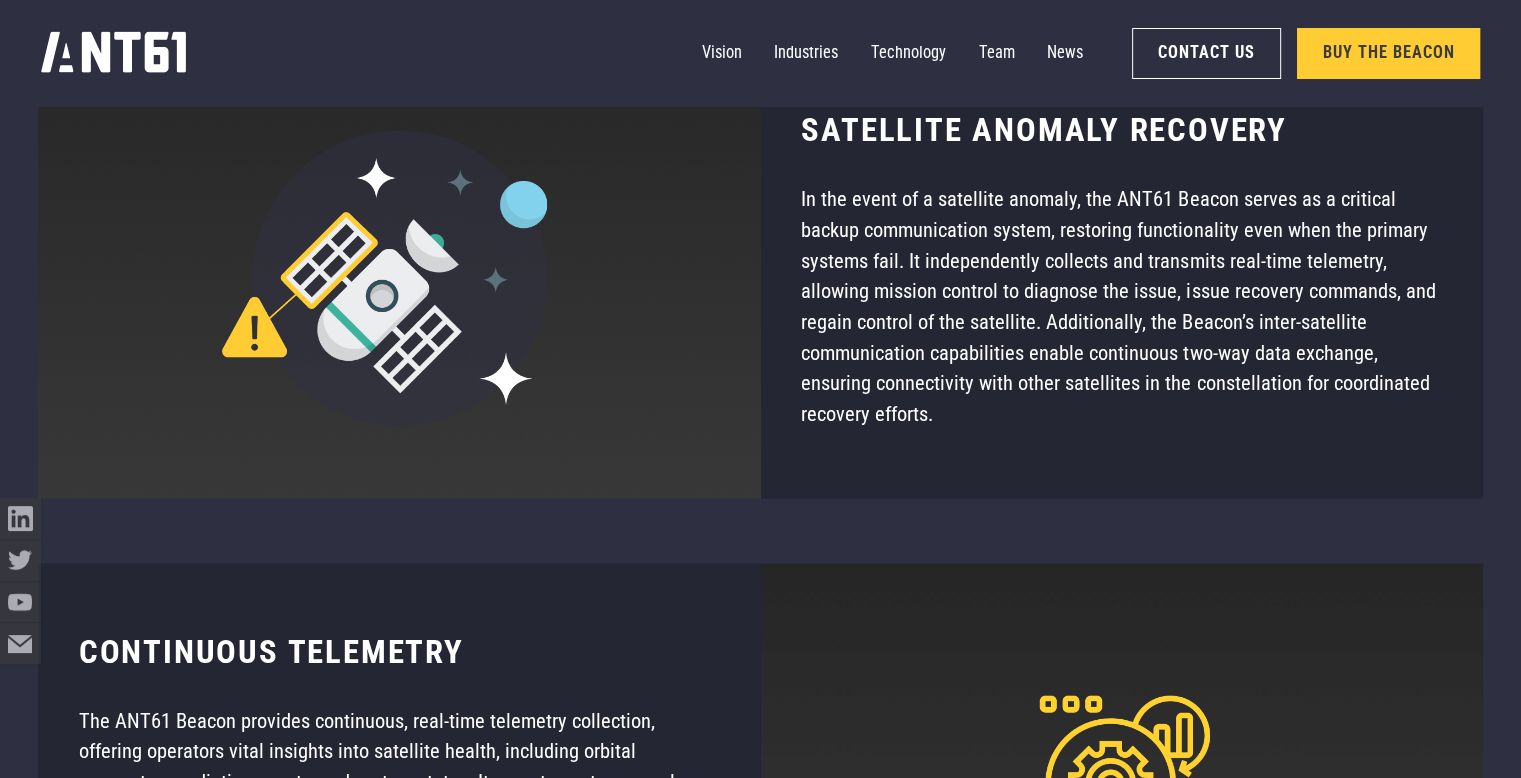 scroll, scrollTop: 11102, scrollLeft: 0, axis: vertical 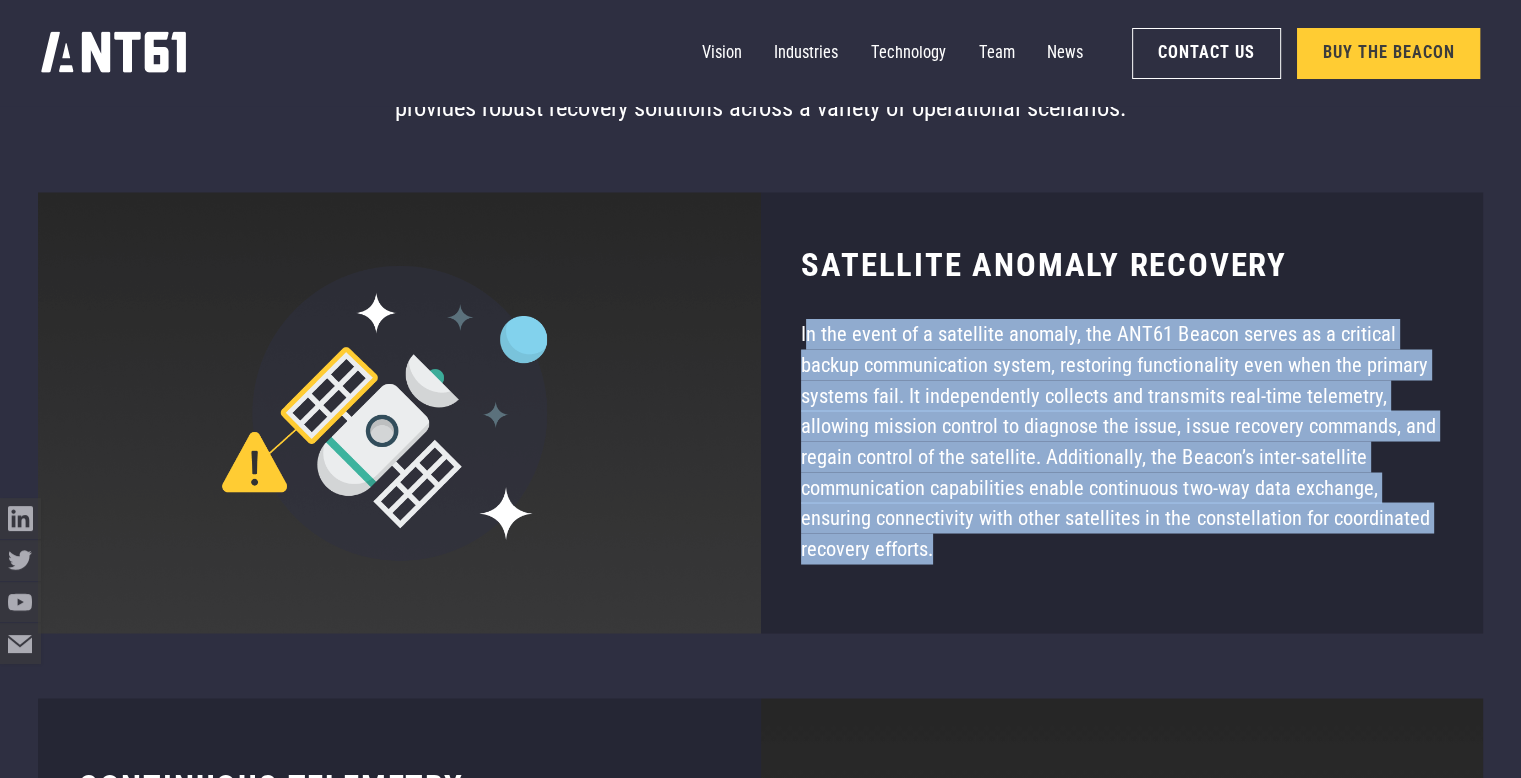 drag, startPoint x: 974, startPoint y: 561, endPoint x: 804, endPoint y: 317, distance: 297.3819 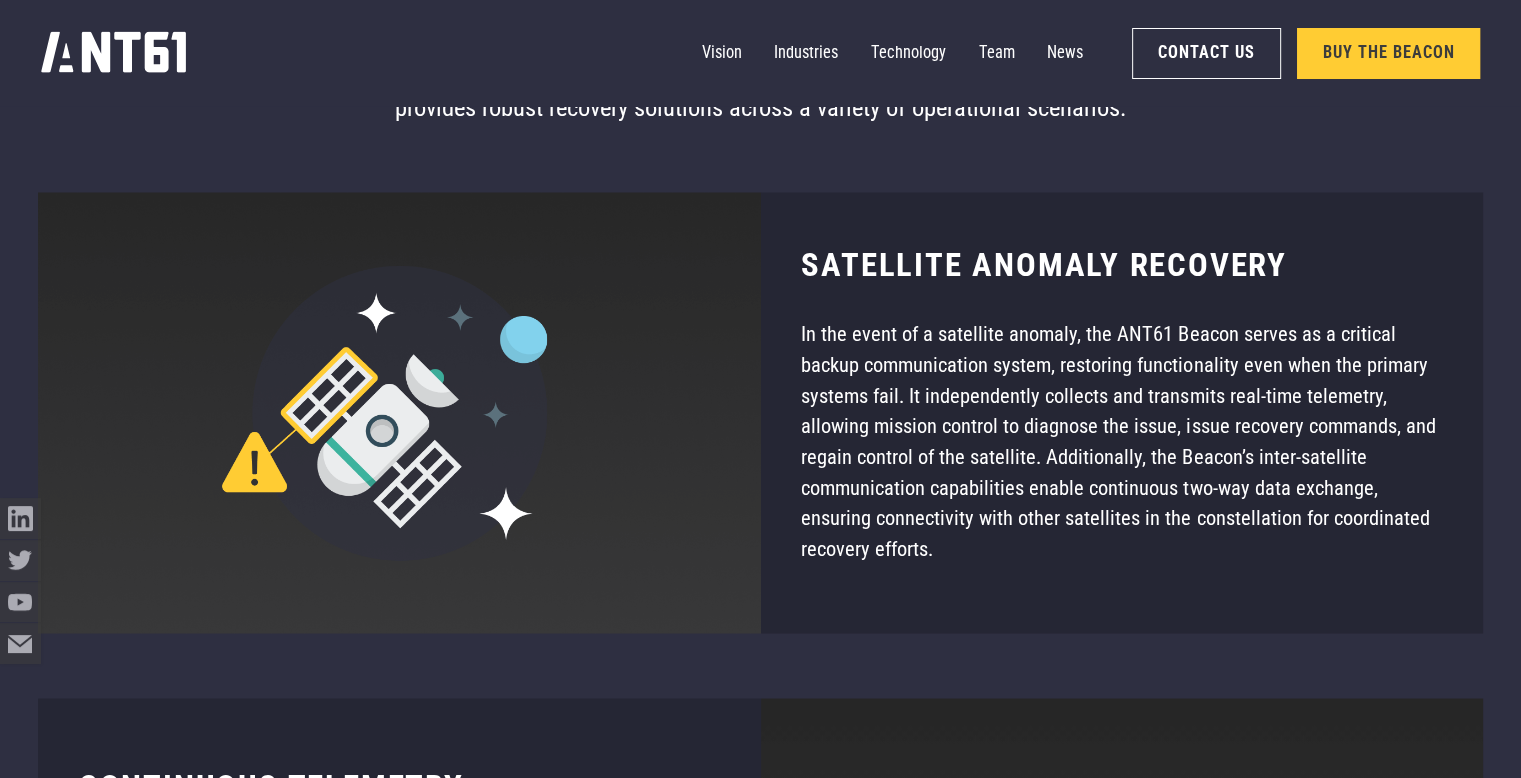drag, startPoint x: 803, startPoint y: 314, endPoint x: 795, endPoint y: 338, distance: 25.298222 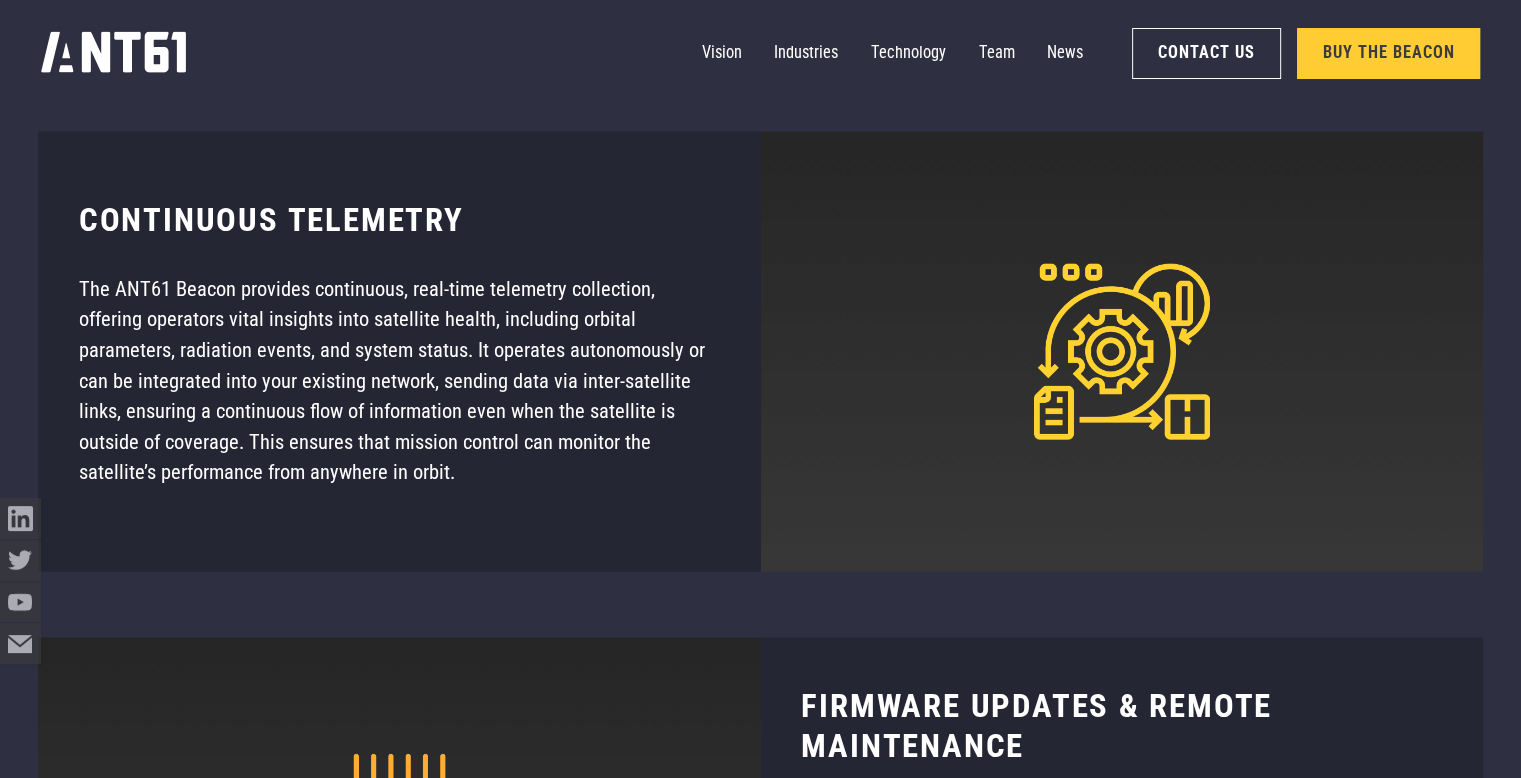 scroll, scrollTop: 11702, scrollLeft: 0, axis: vertical 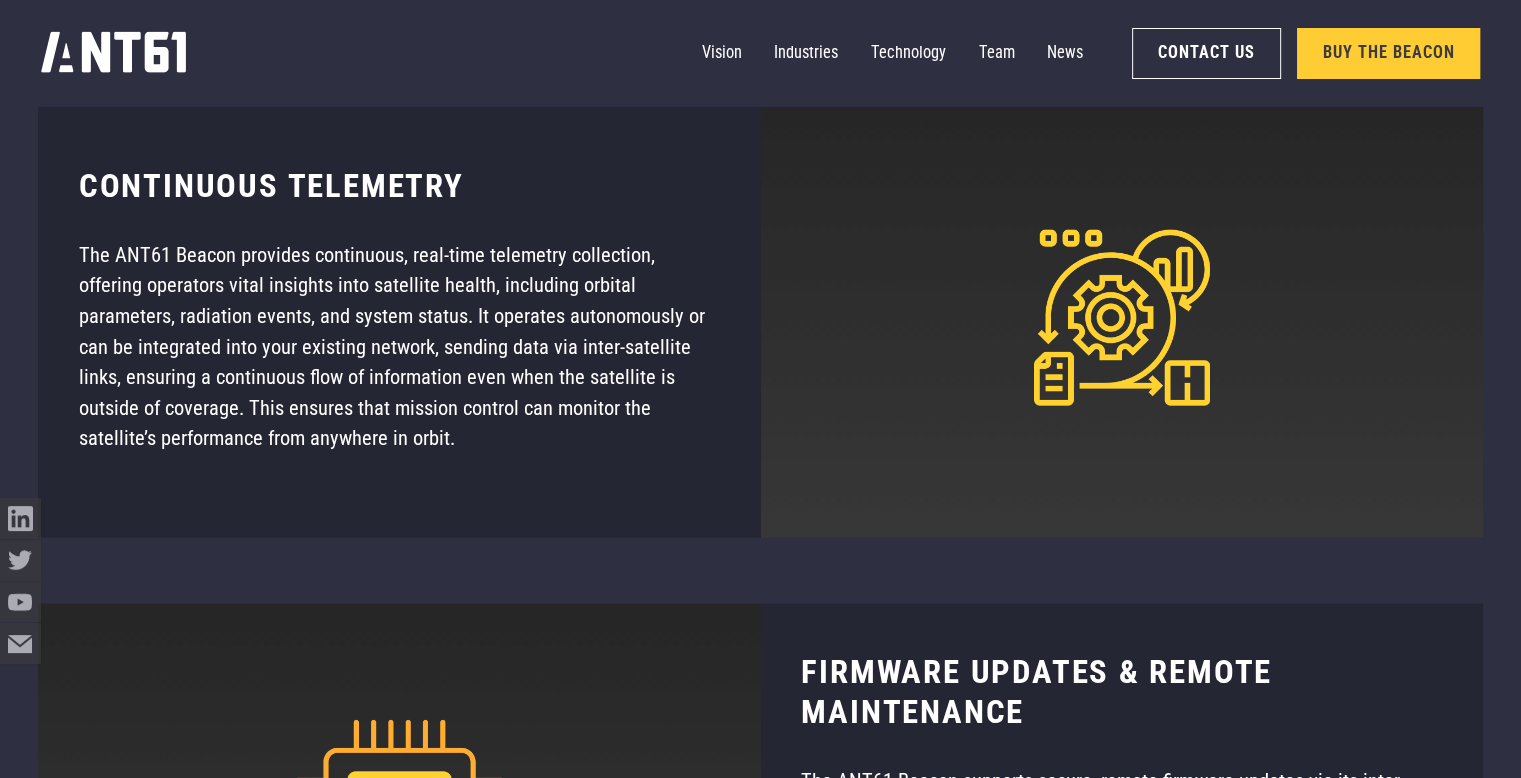 drag, startPoint x: 438, startPoint y: 461, endPoint x: 401, endPoint y: 461, distance: 37 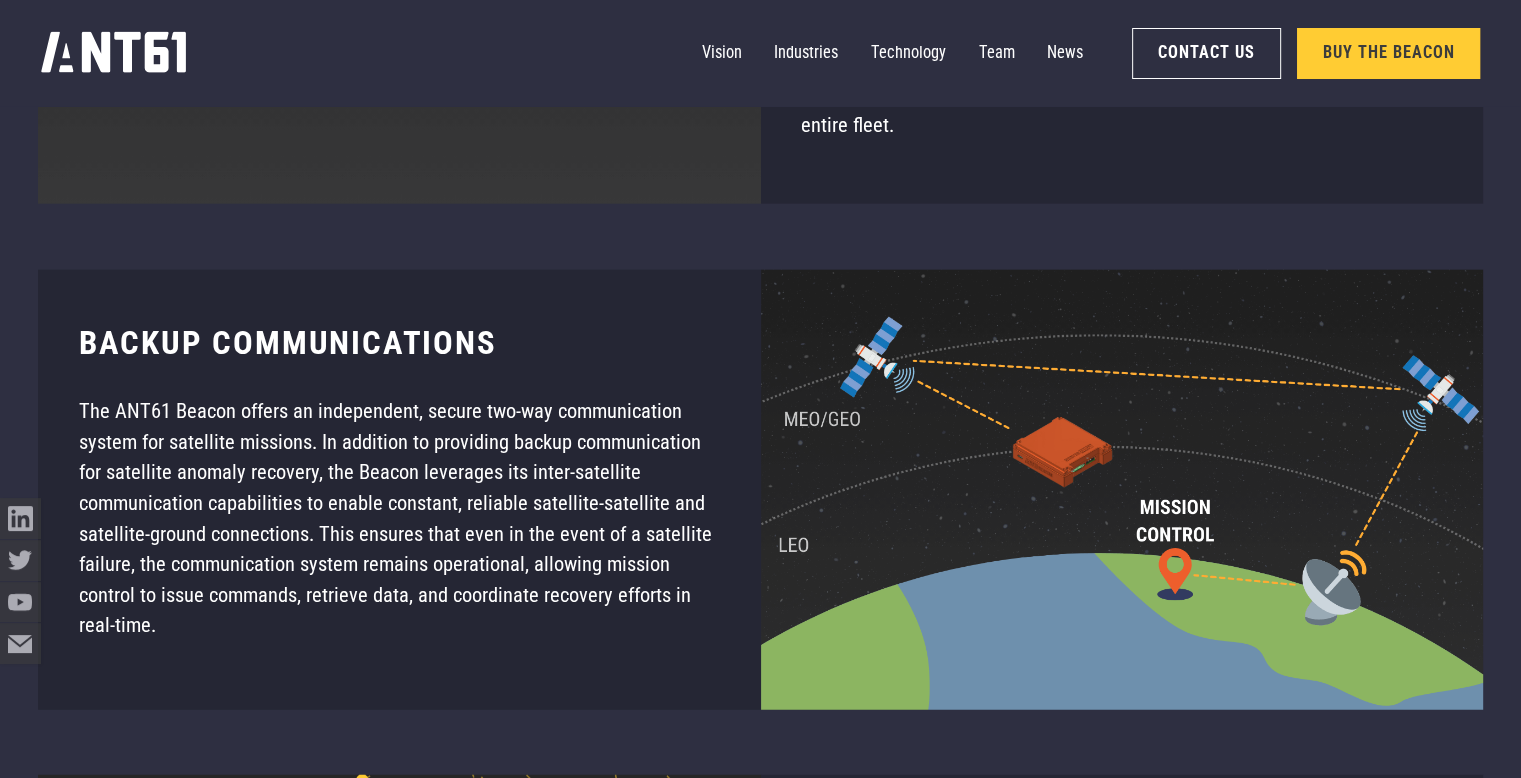 scroll, scrollTop: 12182, scrollLeft: 0, axis: vertical 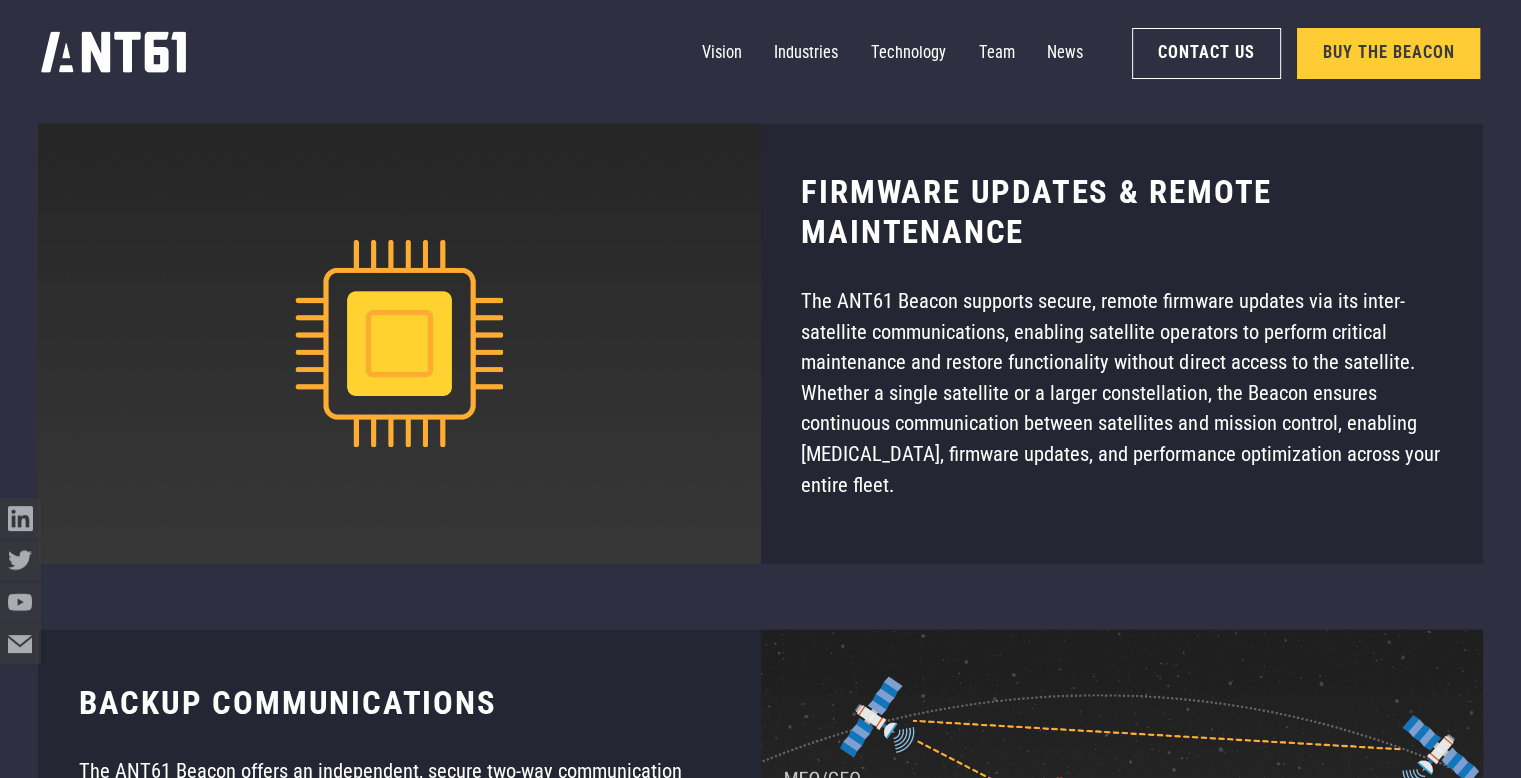 drag, startPoint x: 996, startPoint y: 517, endPoint x: 1056, endPoint y: 502, distance: 61.846584 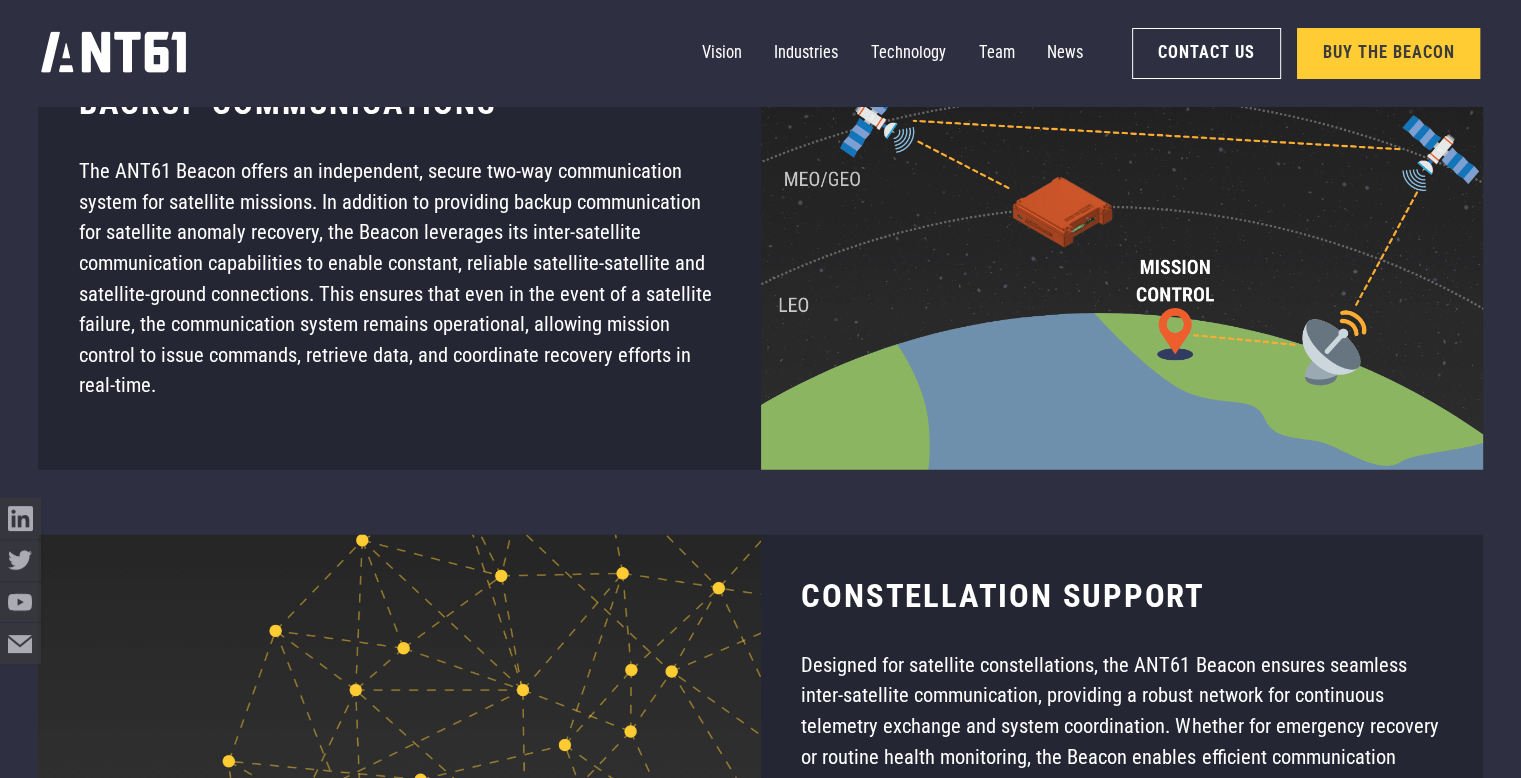 scroll, scrollTop: 12662, scrollLeft: 0, axis: vertical 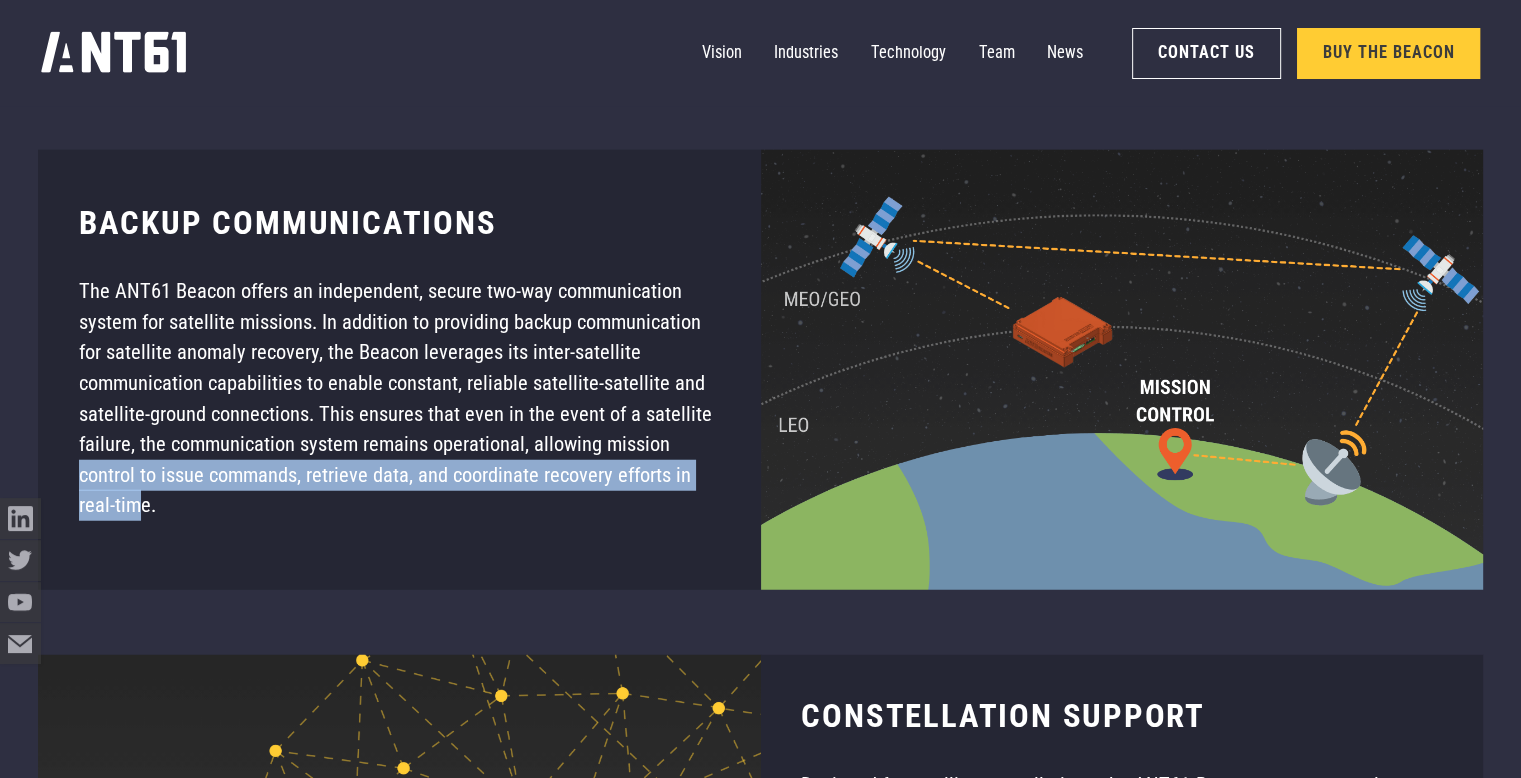 drag, startPoint x: 136, startPoint y: 525, endPoint x: 20, endPoint y: 468, distance: 129.24782 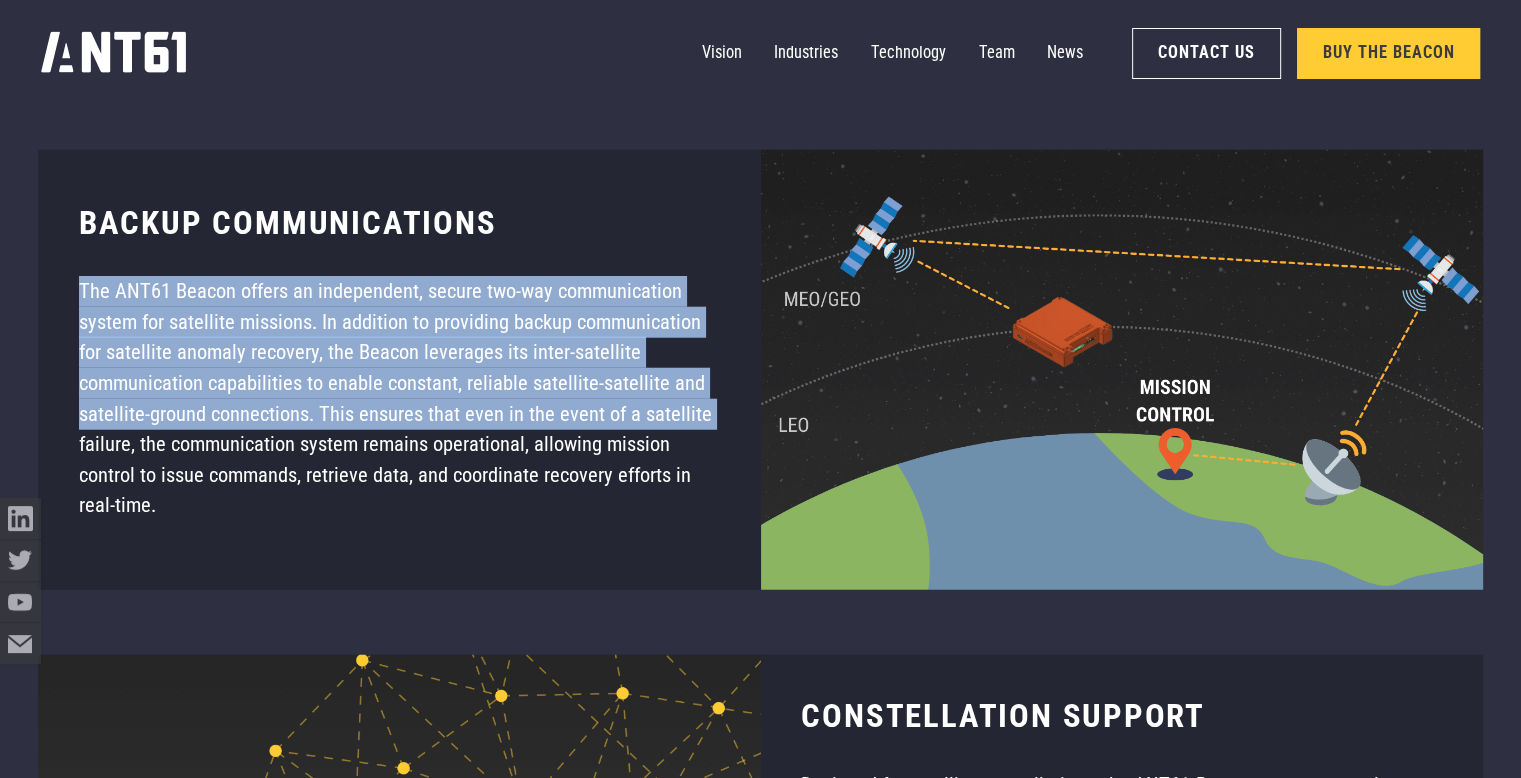 drag, startPoint x: -12, startPoint y: 432, endPoint x: 18, endPoint y: 269, distance: 165.73775 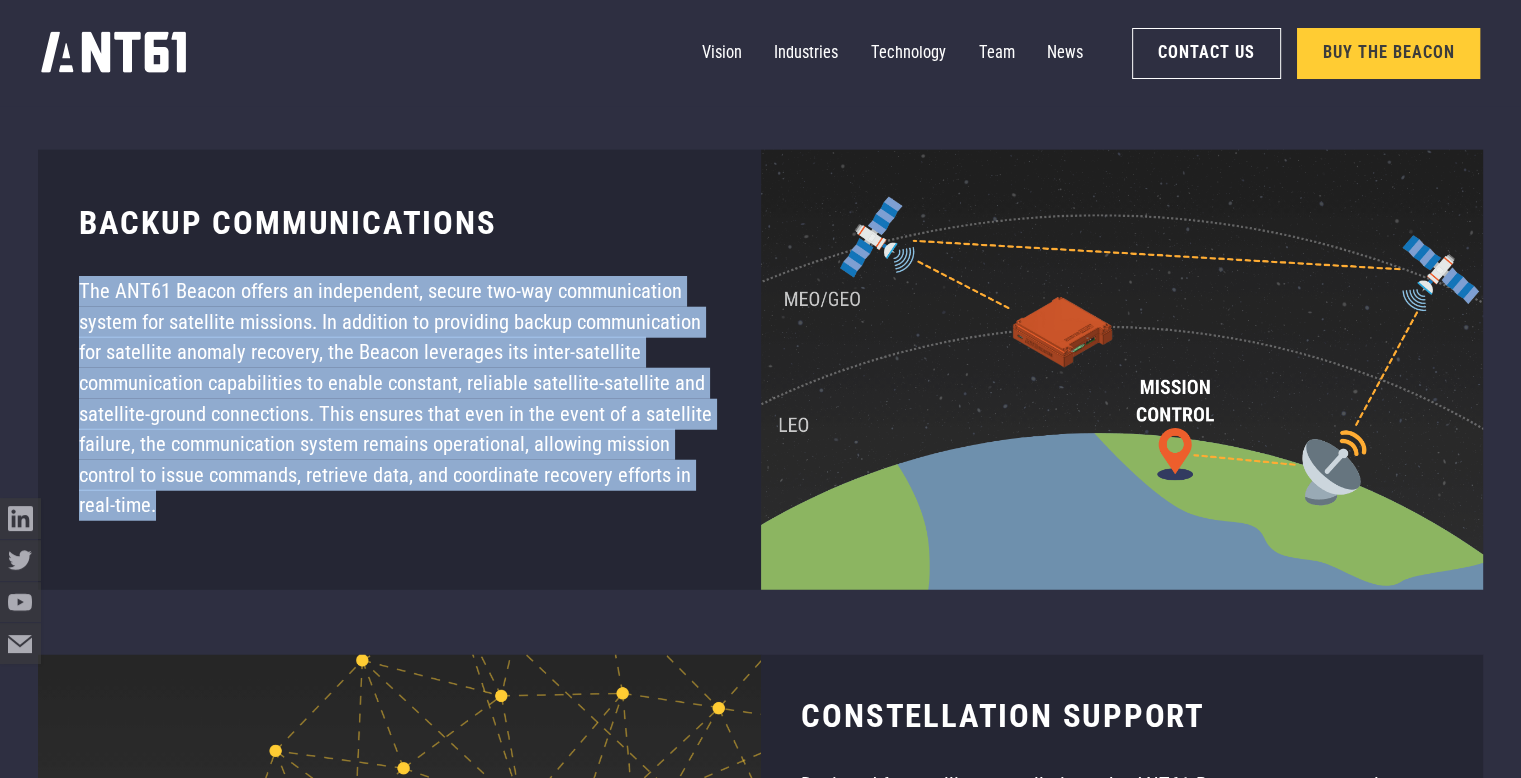 drag, startPoint x: 60, startPoint y: 278, endPoint x: 164, endPoint y: 545, distance: 286.5397 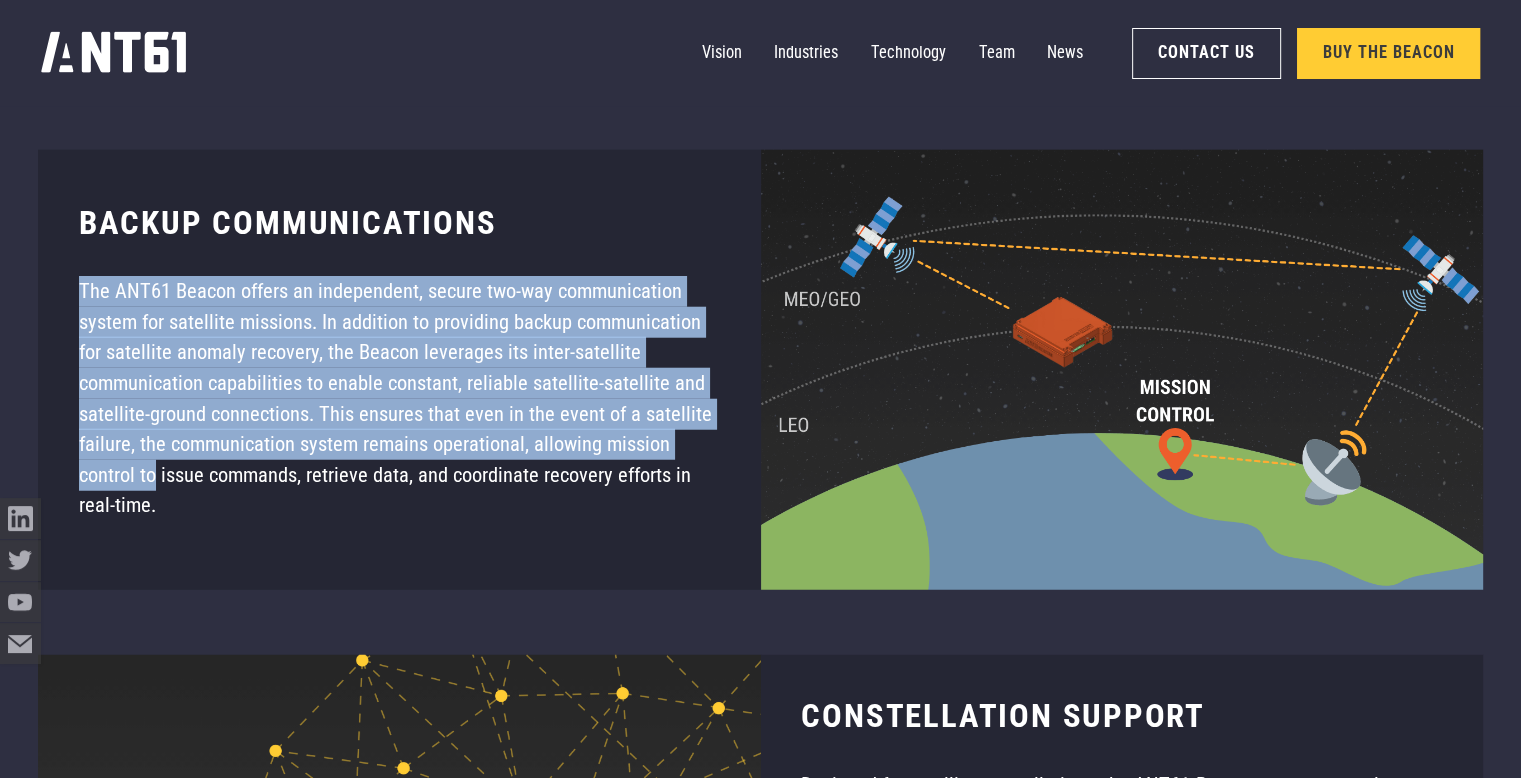 drag, startPoint x: 153, startPoint y: 459, endPoint x: 74, endPoint y: 260, distance: 214.10745 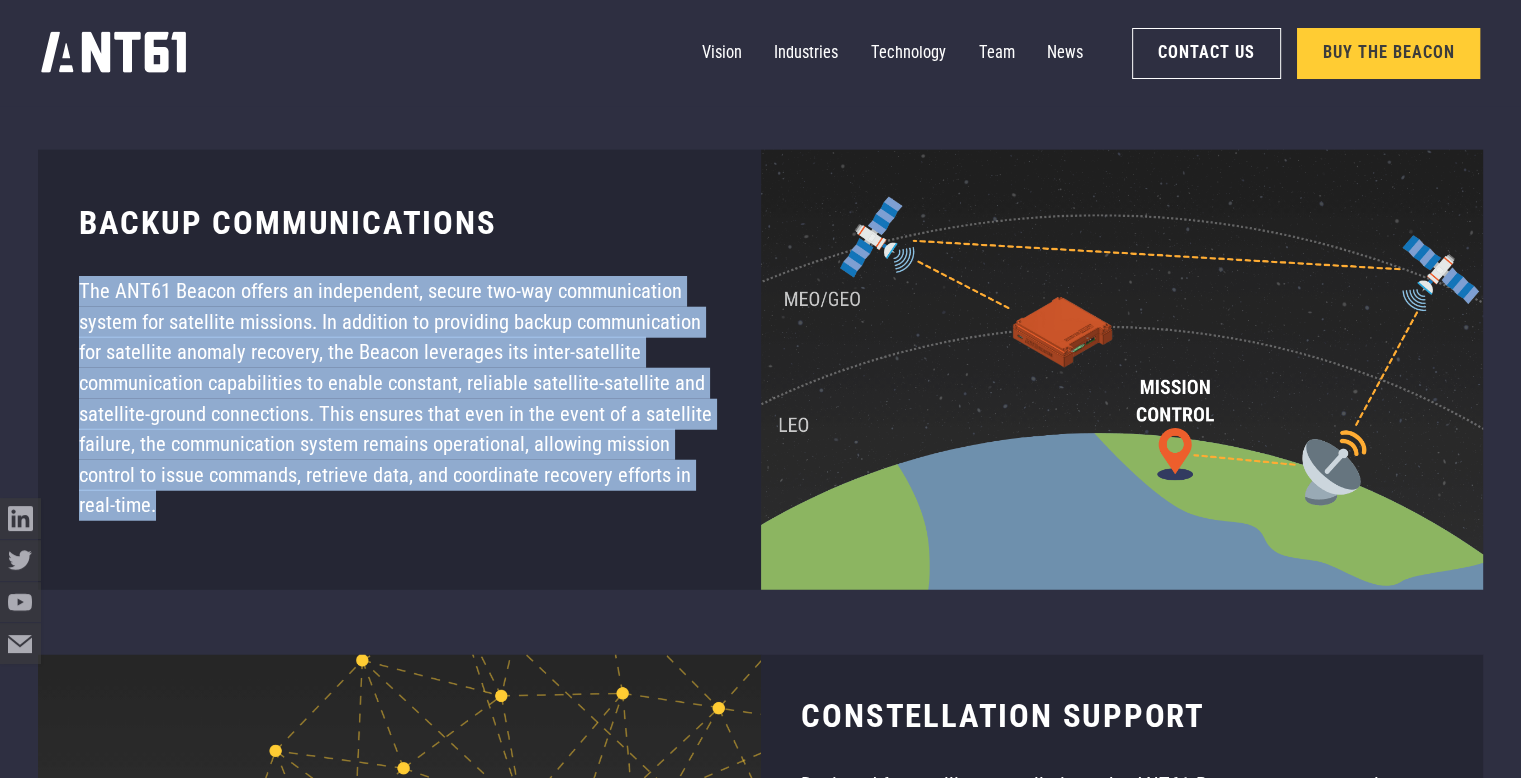 drag, startPoint x: 80, startPoint y: 293, endPoint x: 156, endPoint y: 541, distance: 259.38388 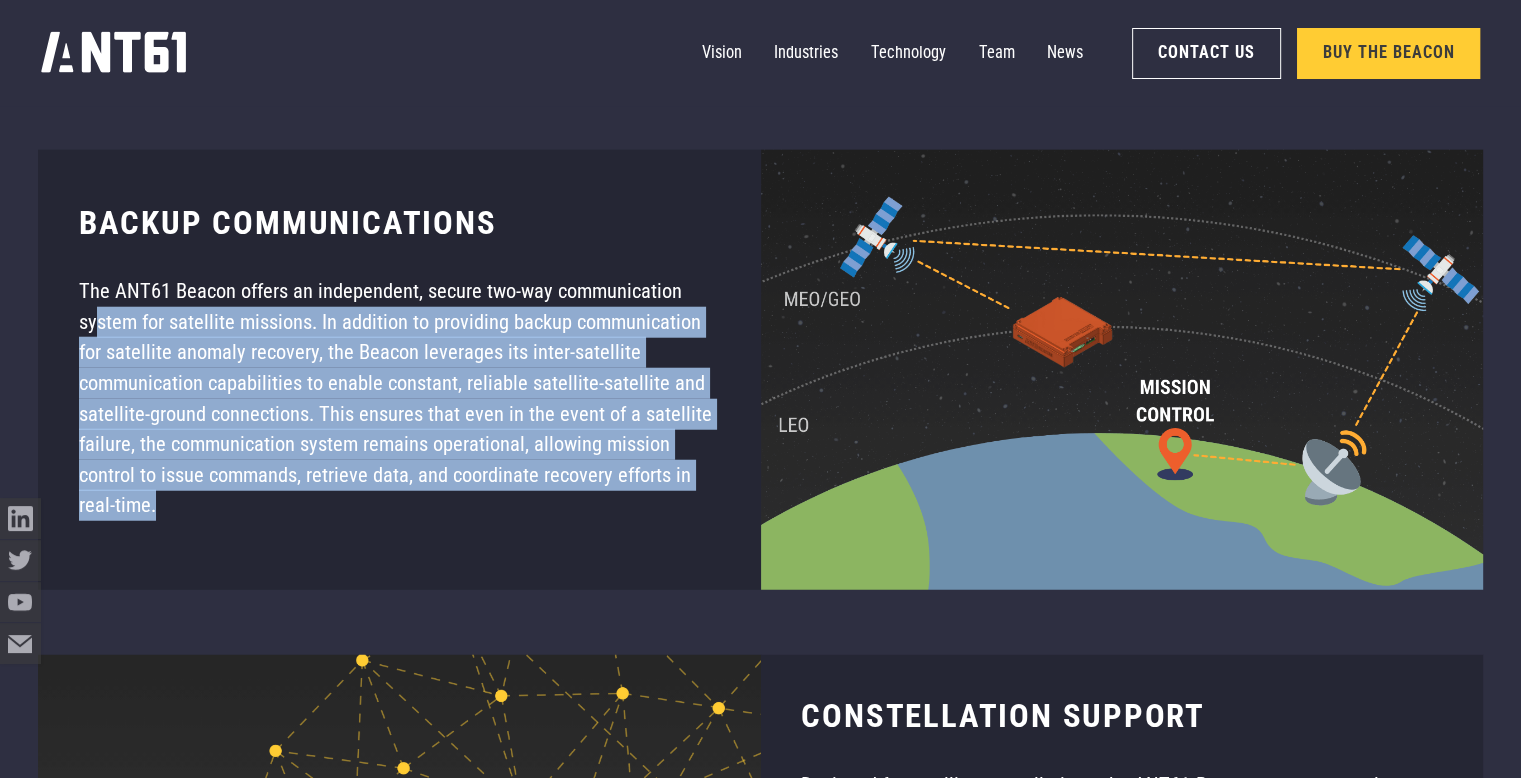 drag, startPoint x: 167, startPoint y: 509, endPoint x: 92, endPoint y: 309, distance: 213.6001 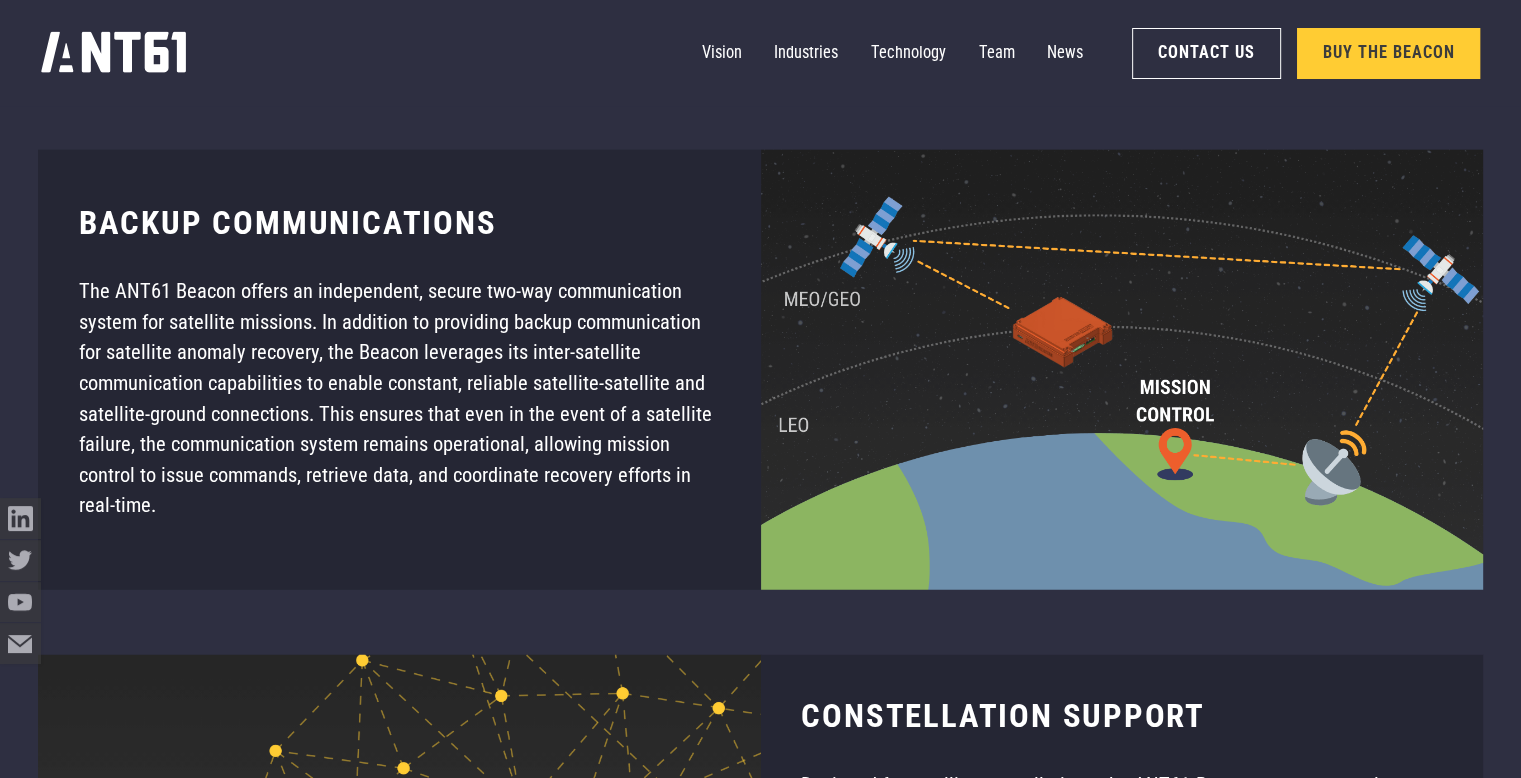 click on "The ANT61 Beacon offers an independent, secure two-way communication system for satellite missions. In addition to providing backup communication for satellite anomaly recovery, the Beacon leverages its inter-satellite communication capabilities to enable constant, reliable satellite-satellite and satellite-ground connections. This ensures that even in the event of a satellite failure, the communication system remains operational, allowing mission control to issue commands, retrieve data, and coordinate recovery efforts in real-time." at bounding box center [399, -613] 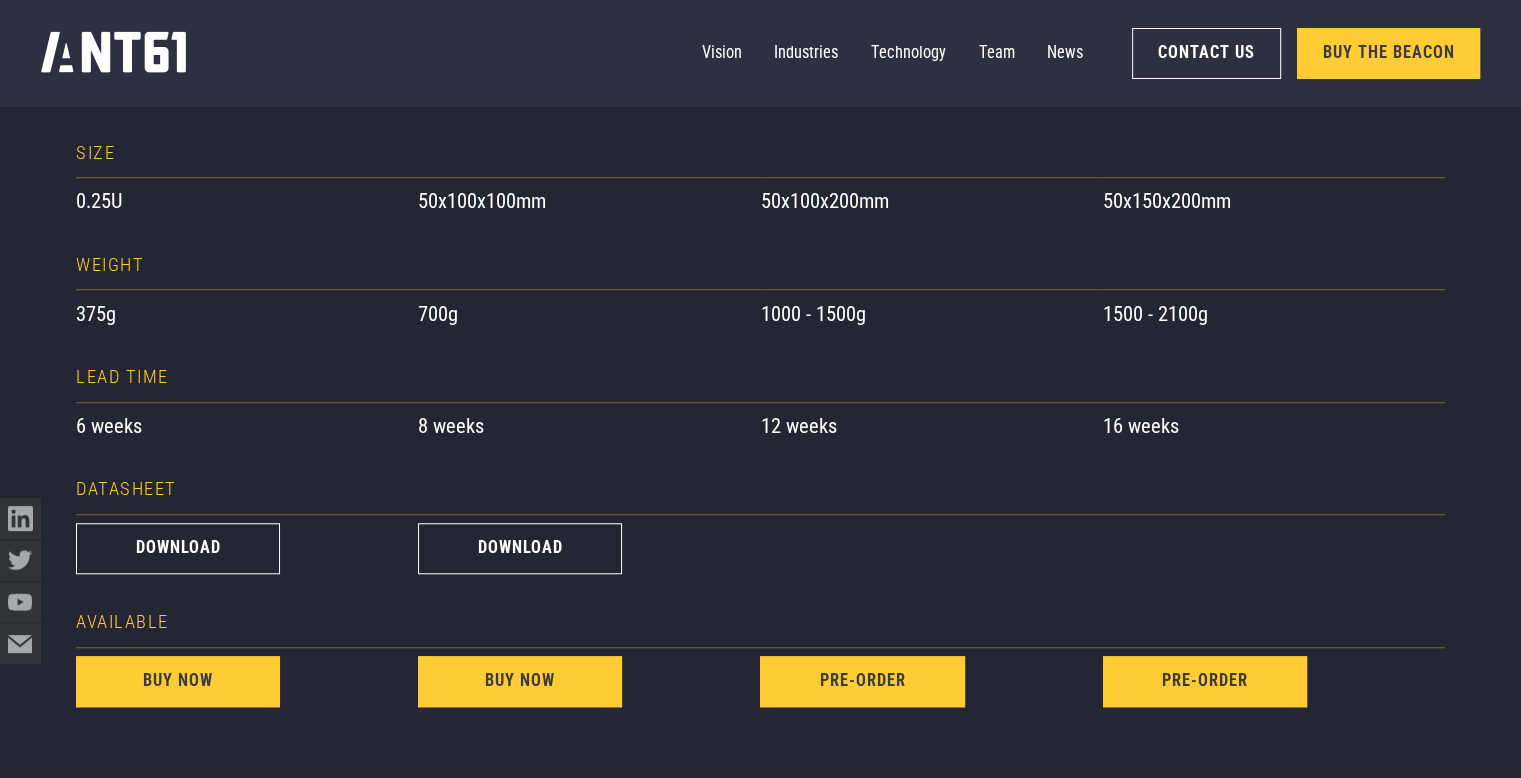 scroll, scrollTop: 1807, scrollLeft: 0, axis: vertical 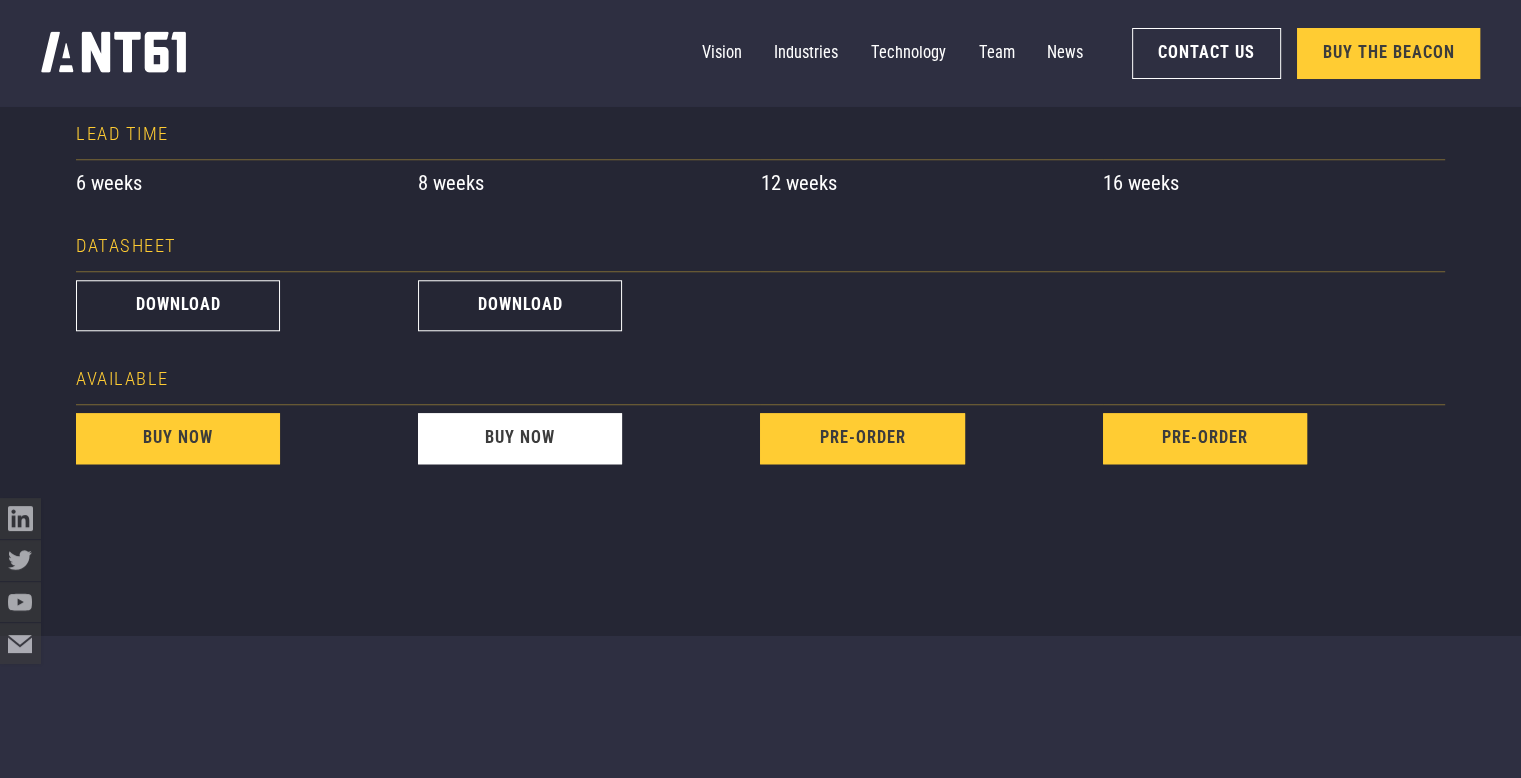 click on "buy now" at bounding box center [520, 438] 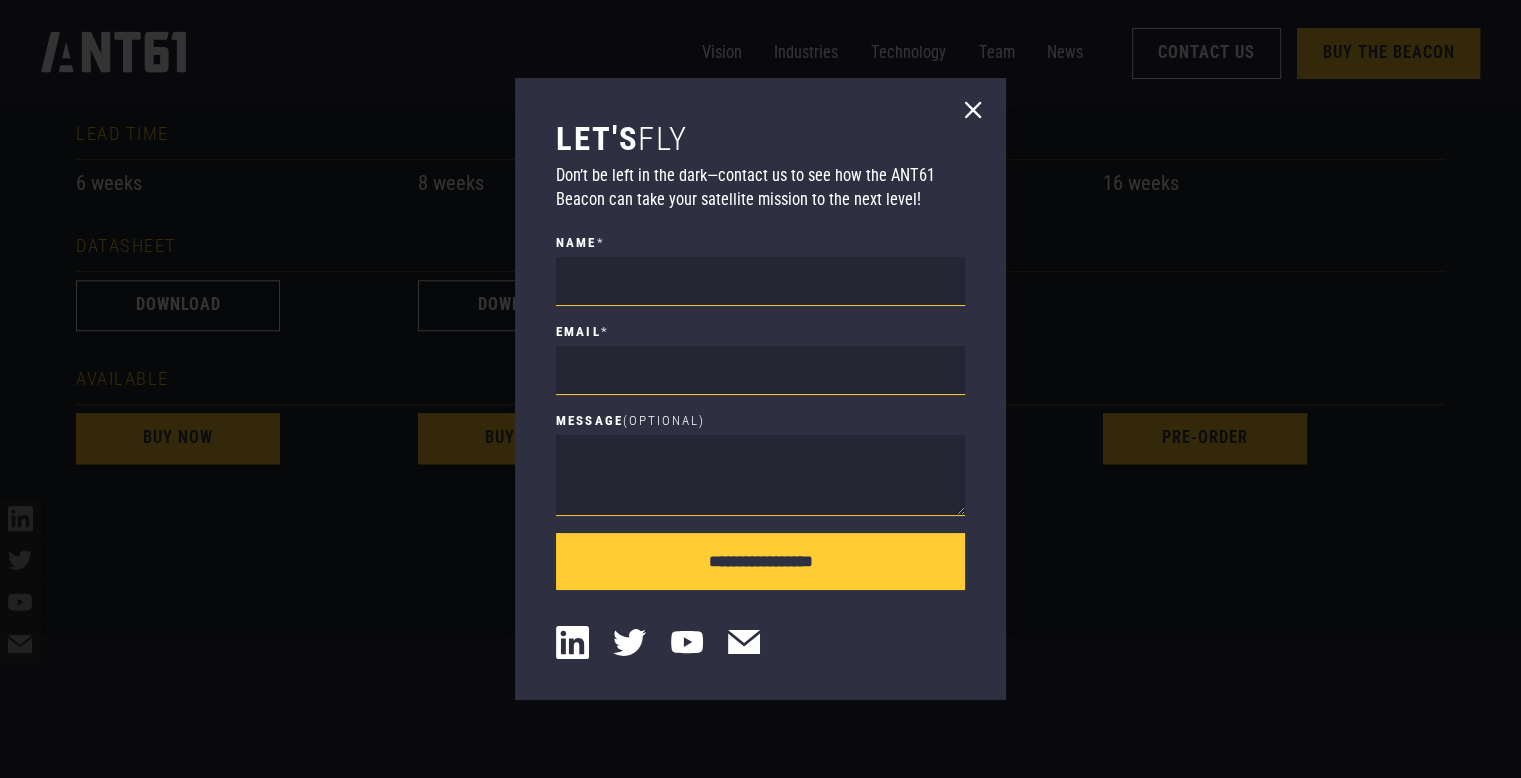 click on "**********" at bounding box center [760, 389] 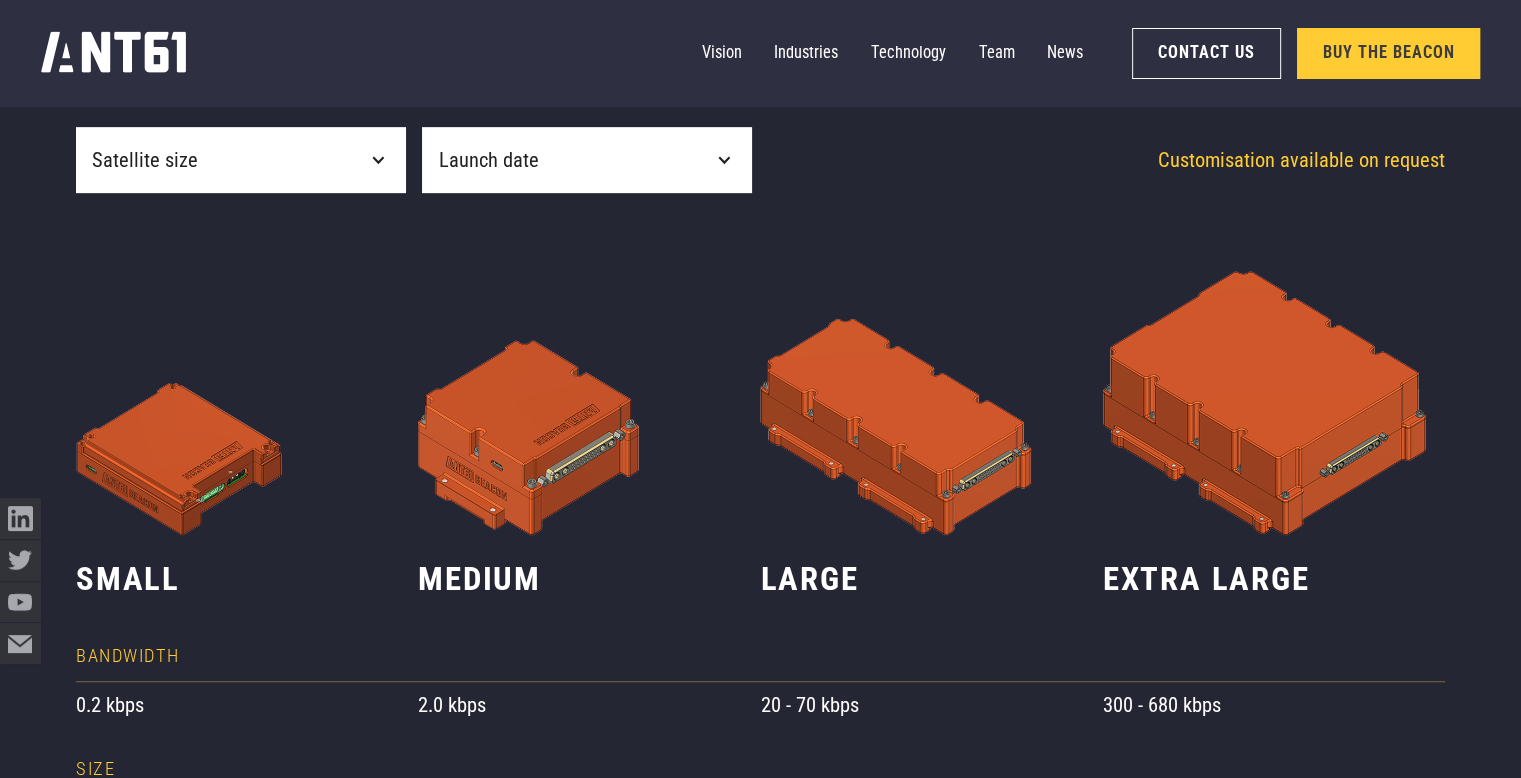 scroll, scrollTop: 727, scrollLeft: 0, axis: vertical 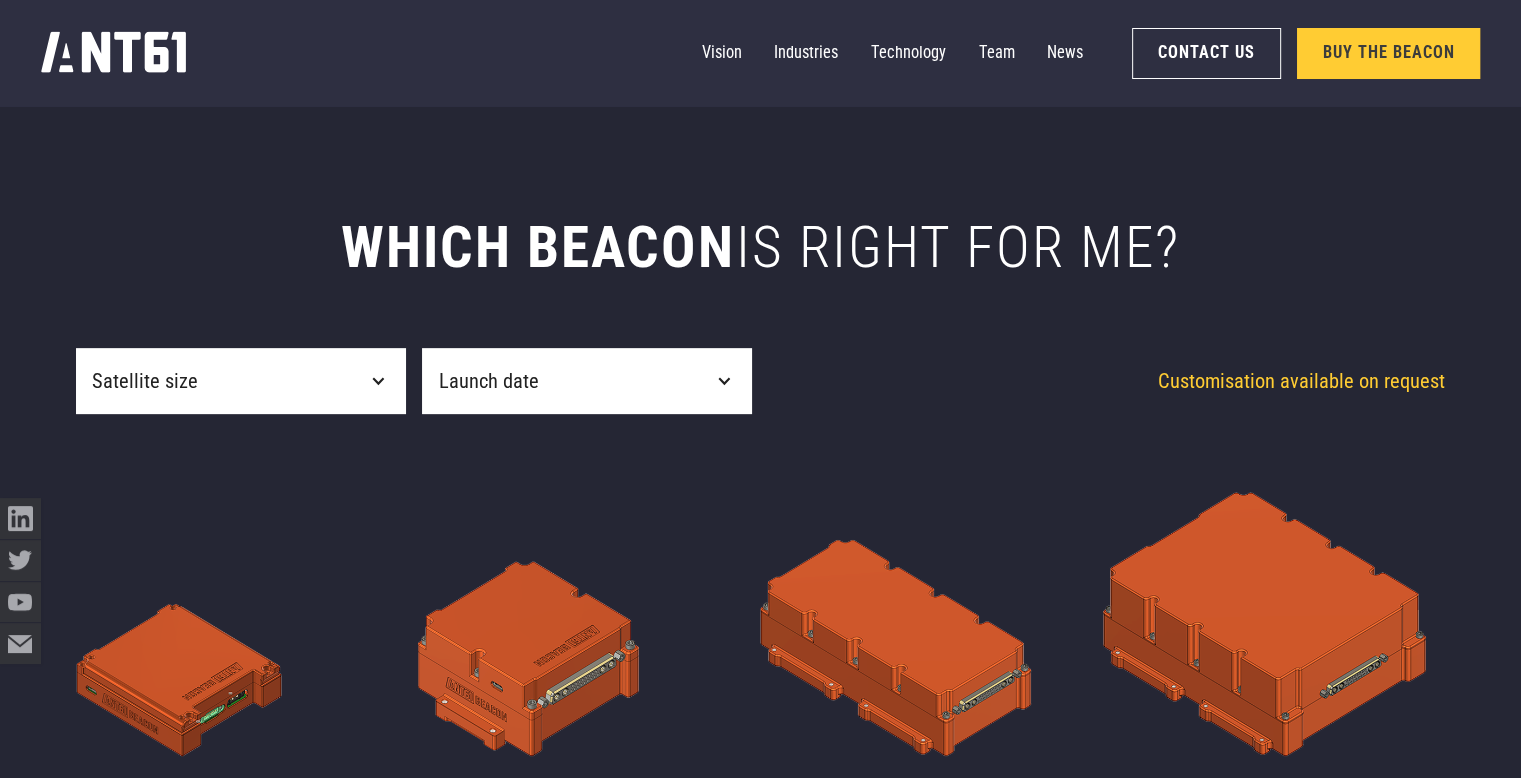 click on "Satellite size" at bounding box center (241, 380) 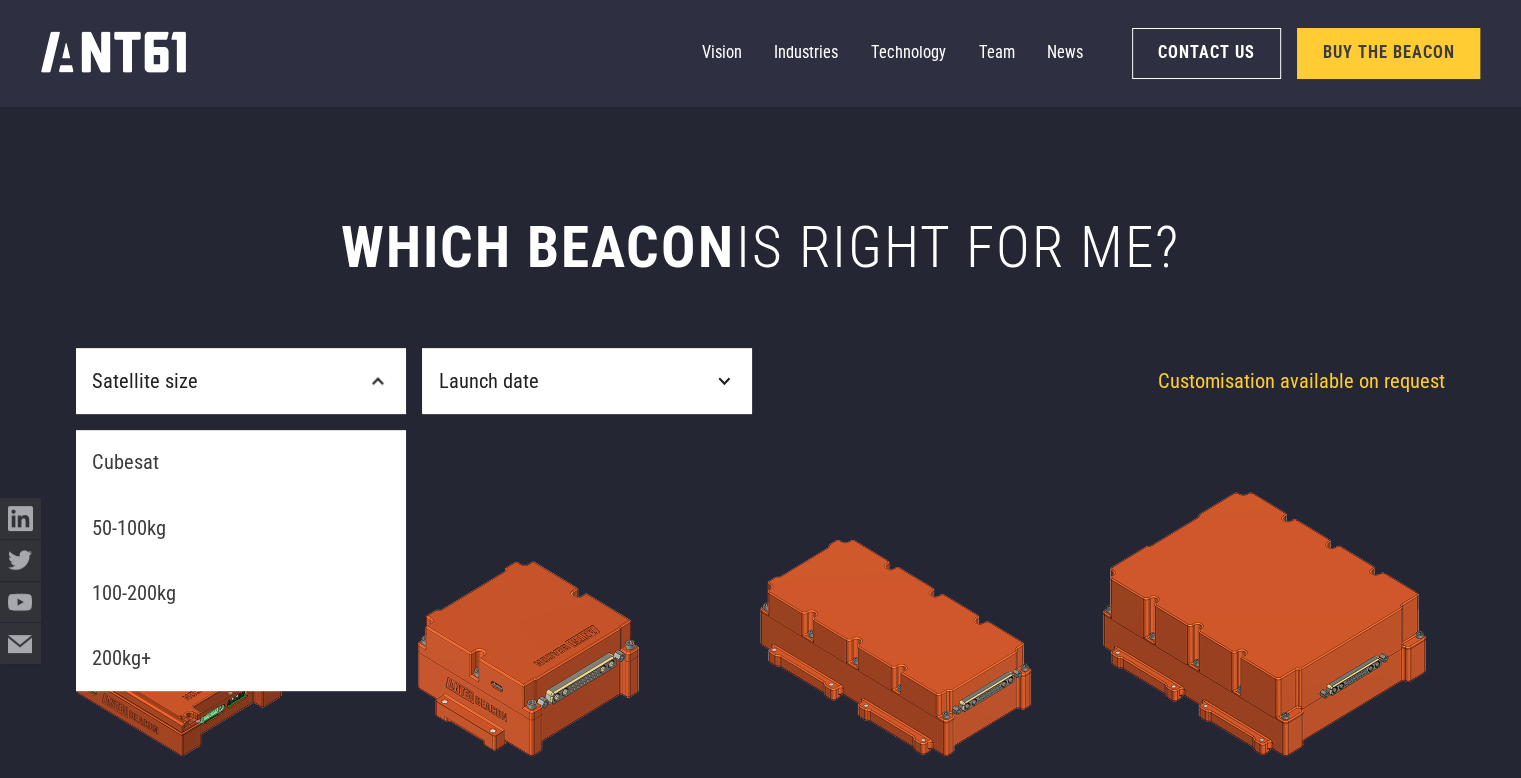 click on "Satellite size" at bounding box center [241, 380] 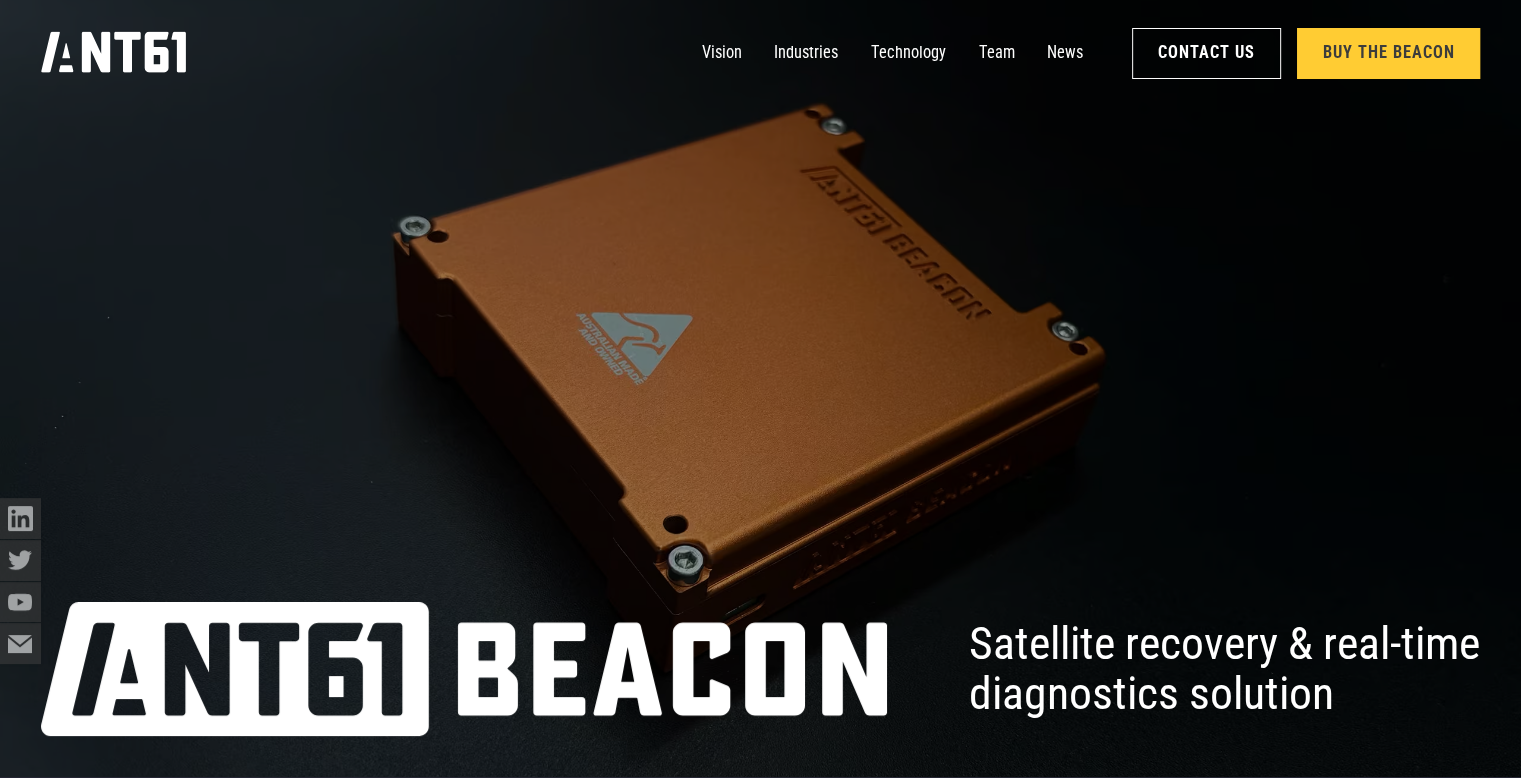scroll, scrollTop: 0, scrollLeft: 0, axis: both 